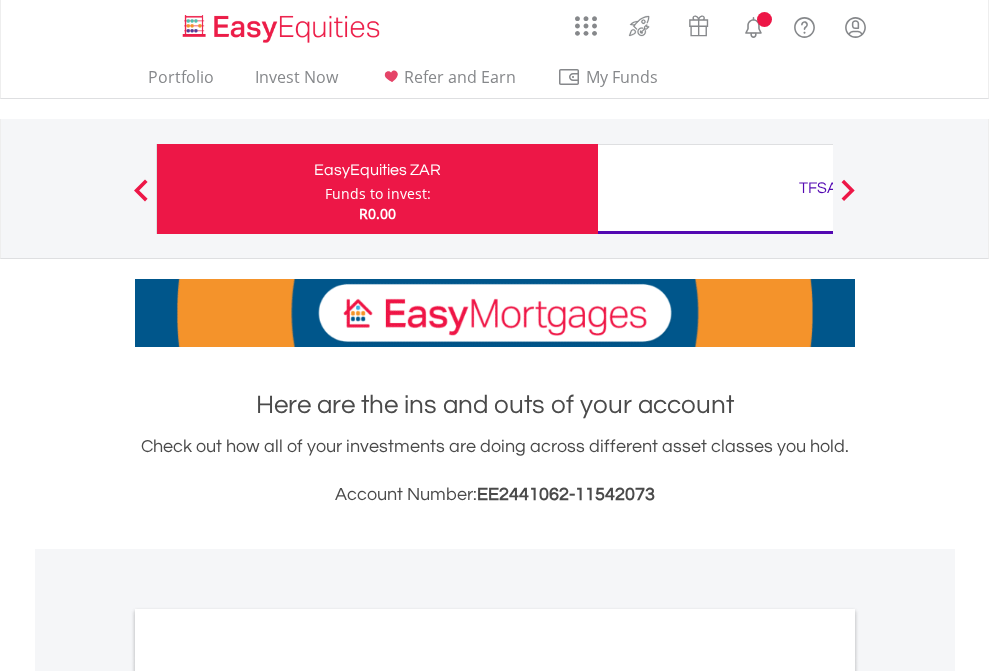 scroll, scrollTop: 0, scrollLeft: 0, axis: both 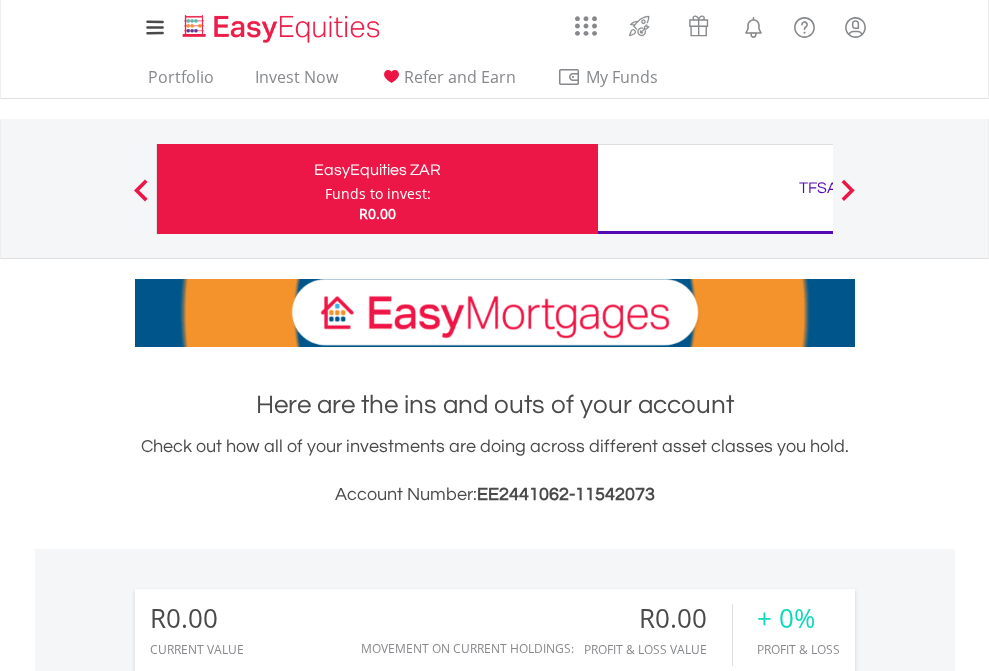 click on "Funds to invest:" at bounding box center (378, 194) 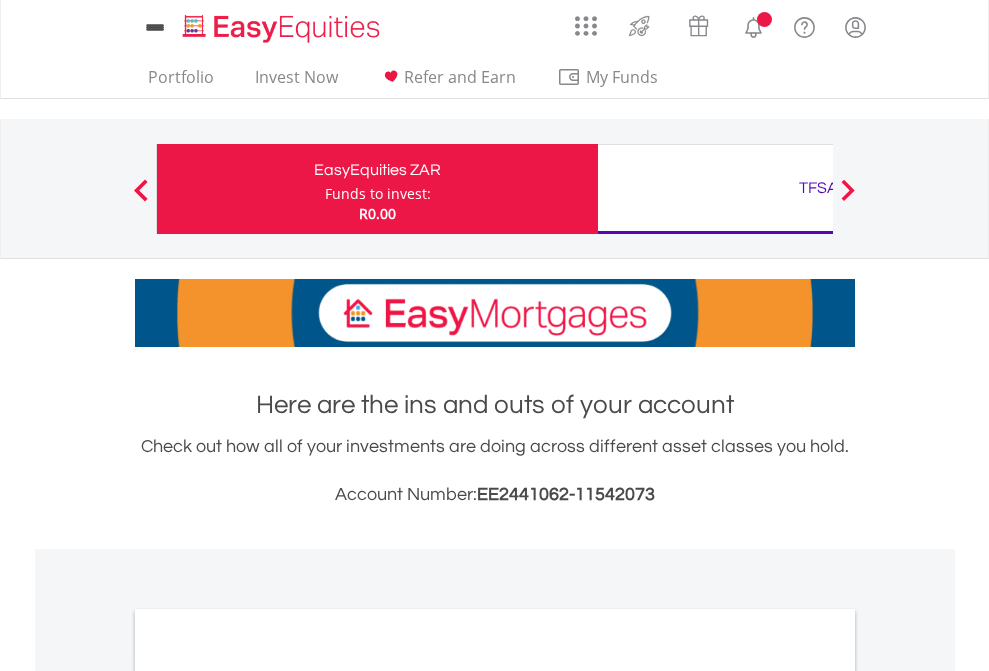 scroll, scrollTop: 0, scrollLeft: 0, axis: both 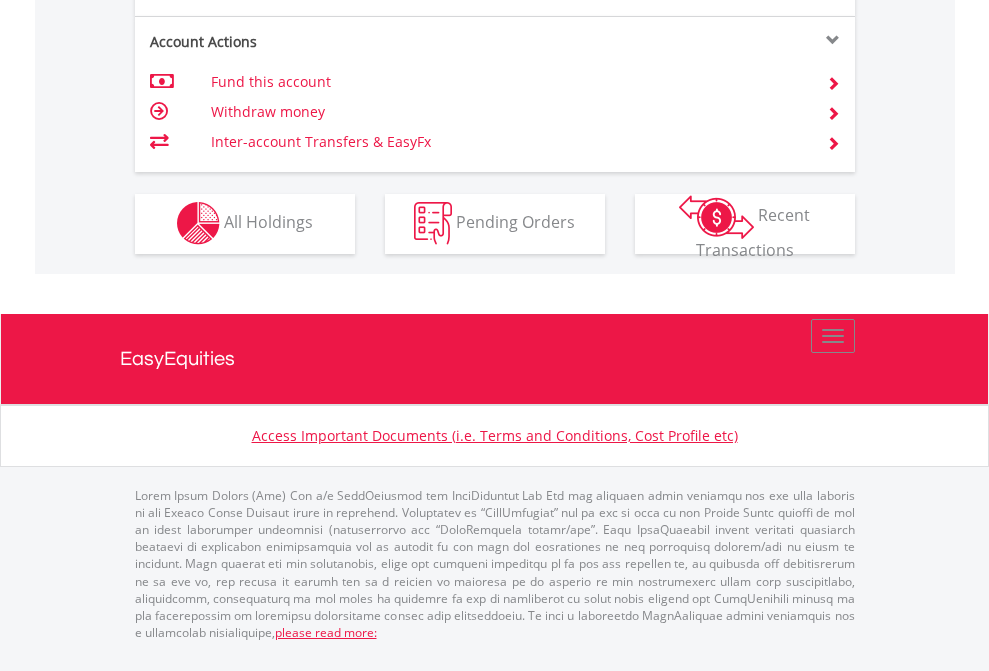 click on "Investment types" at bounding box center (706, -353) 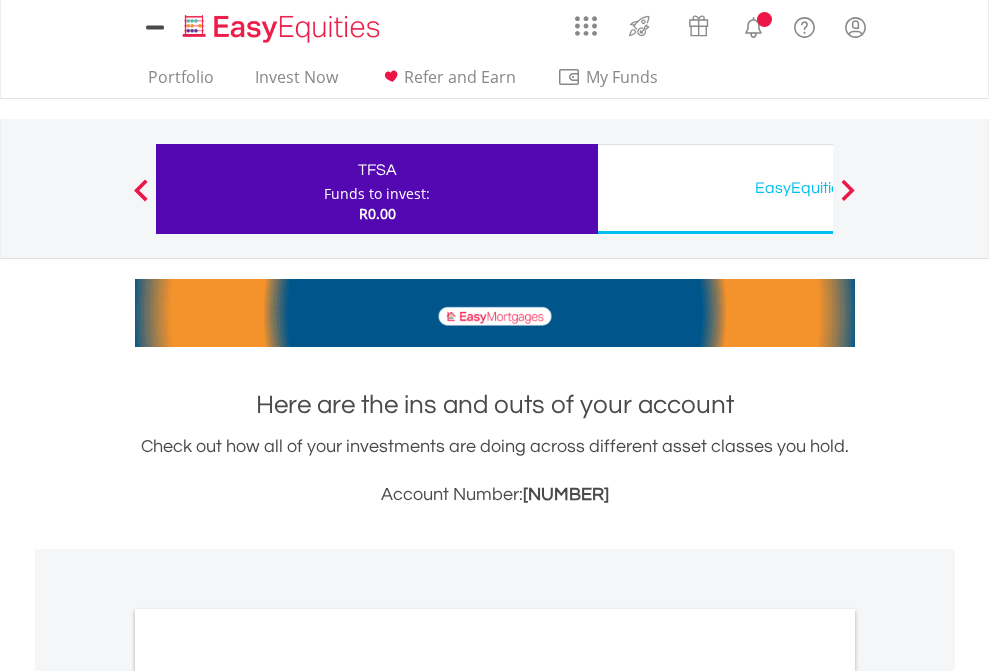 scroll, scrollTop: 0, scrollLeft: 0, axis: both 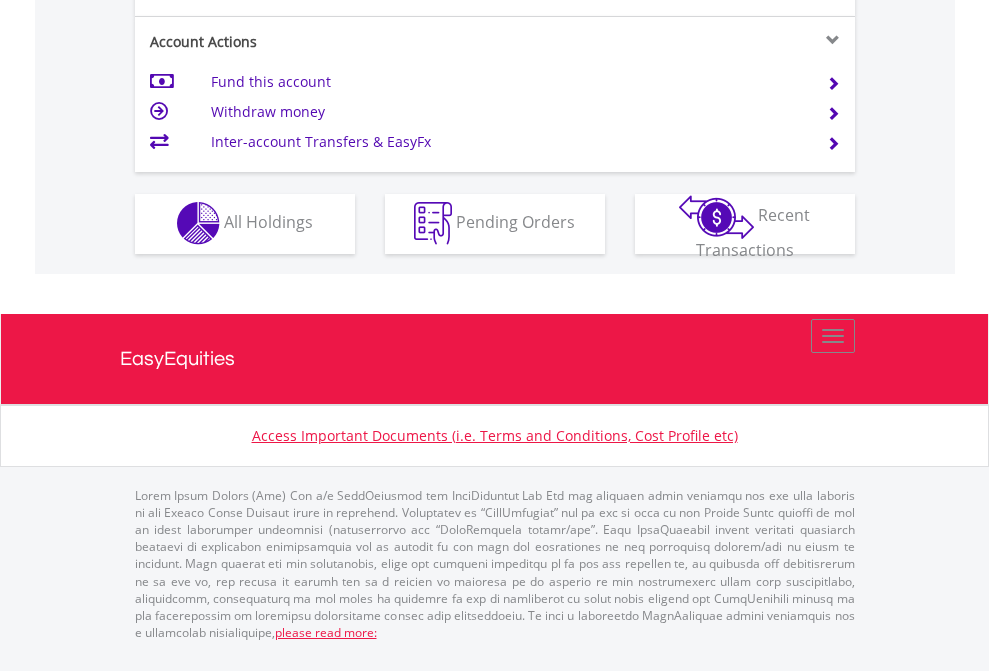 click on "Investment types" at bounding box center [706, -353] 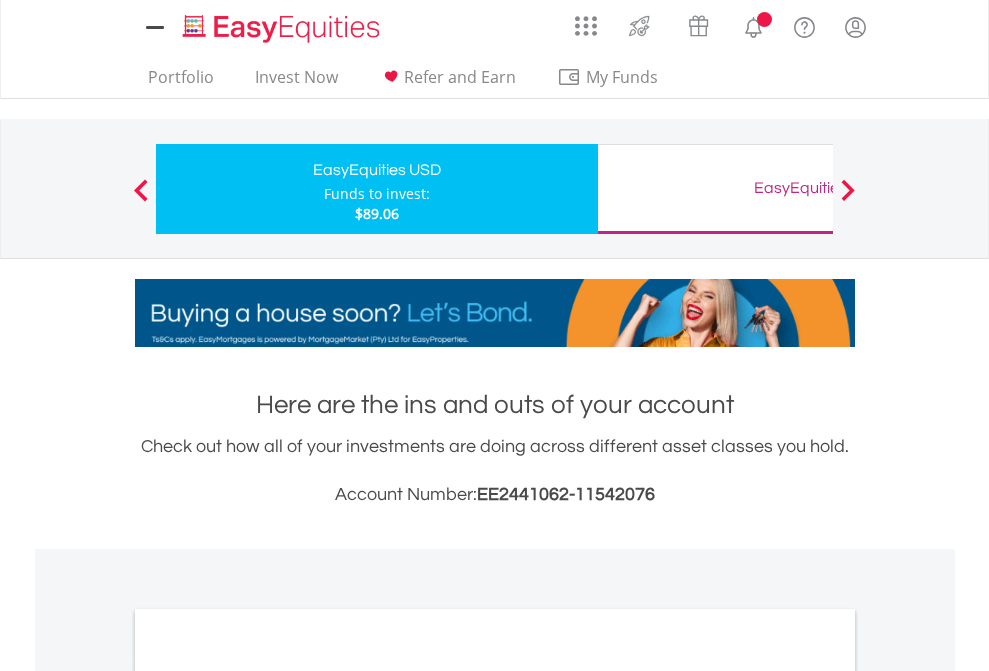 scroll, scrollTop: 0, scrollLeft: 0, axis: both 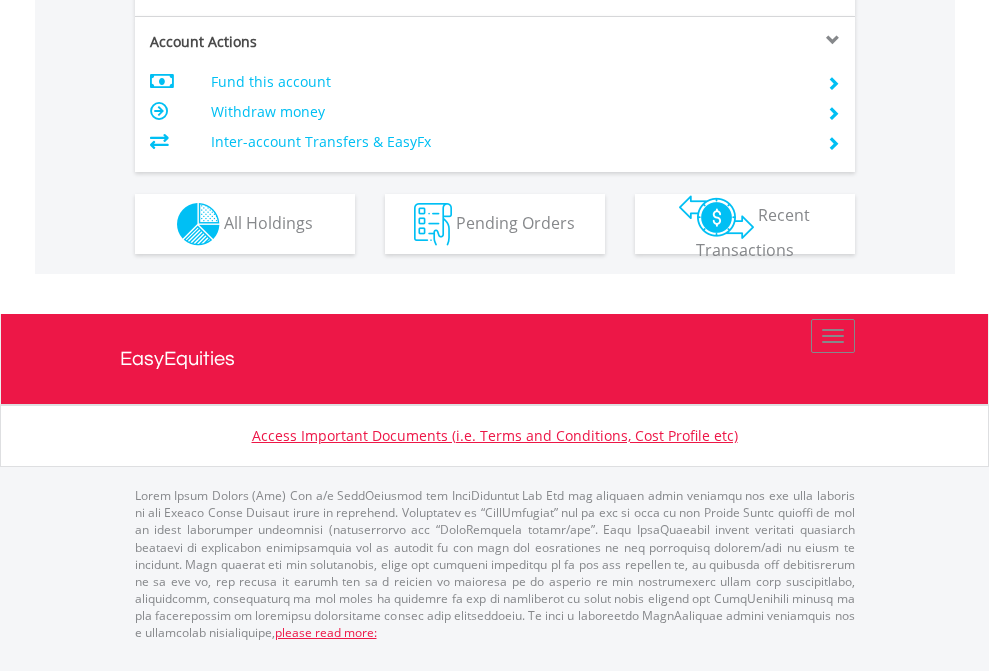 click on "Investment types" at bounding box center [706, -337] 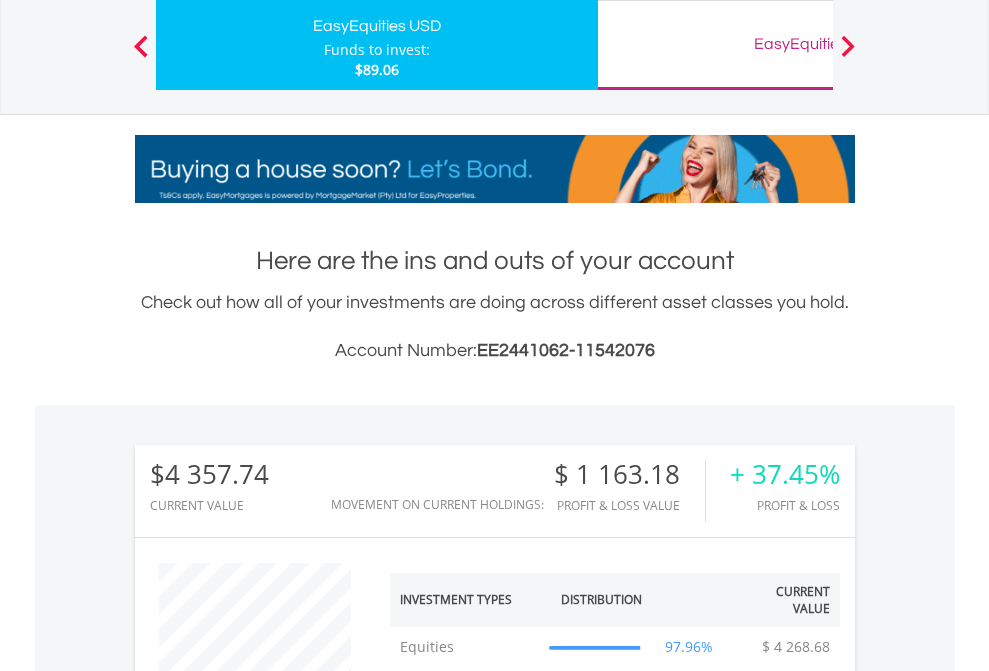 click on "EasyEquities GBP" at bounding box center [818, 44] 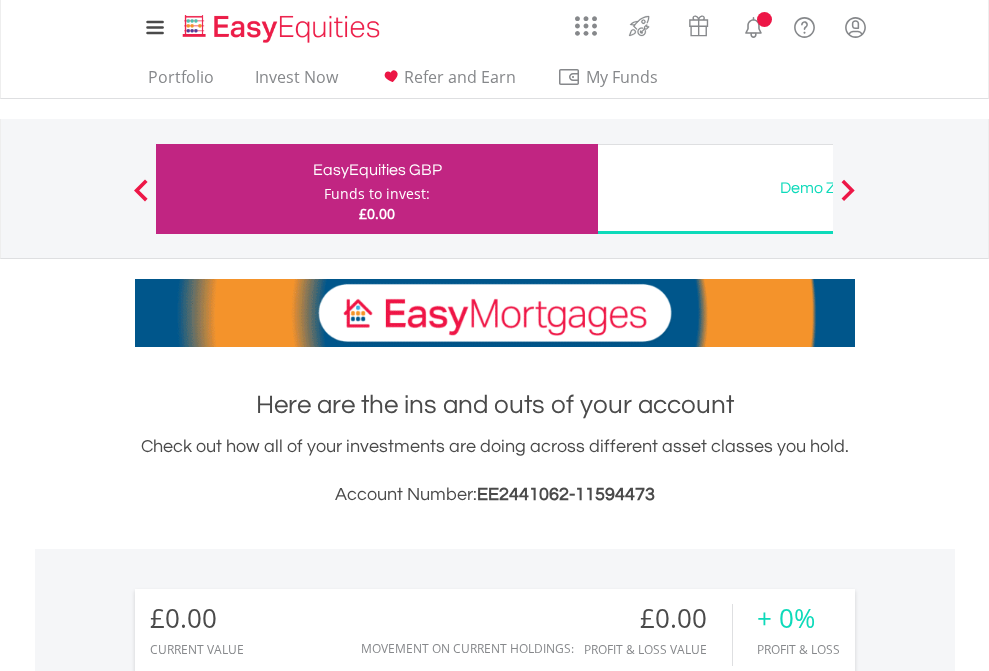 scroll, scrollTop: 0, scrollLeft: 0, axis: both 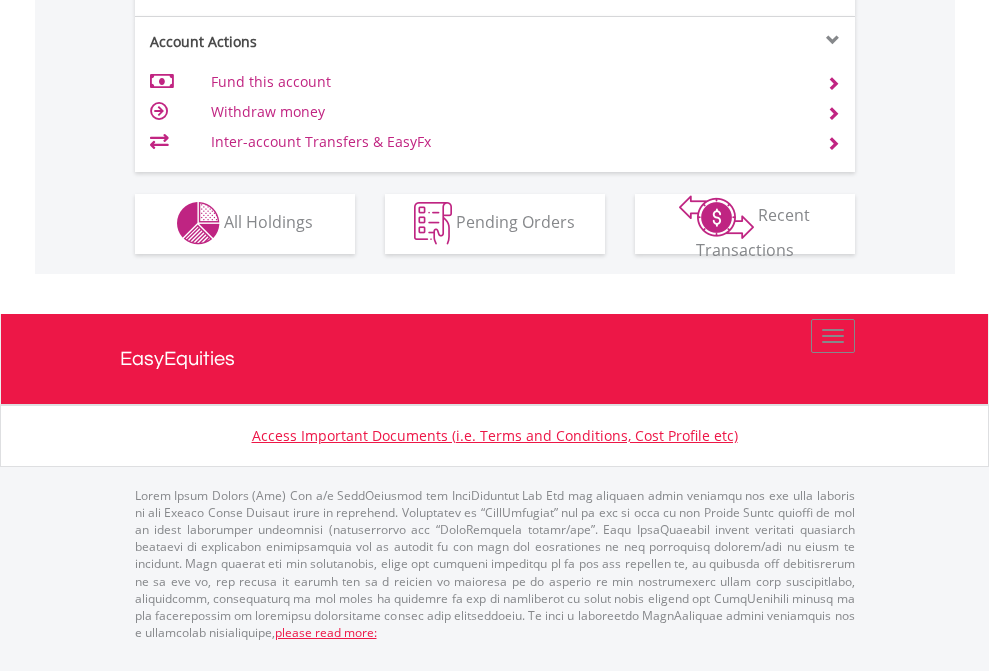 click on "Investment types" at bounding box center (706, -353) 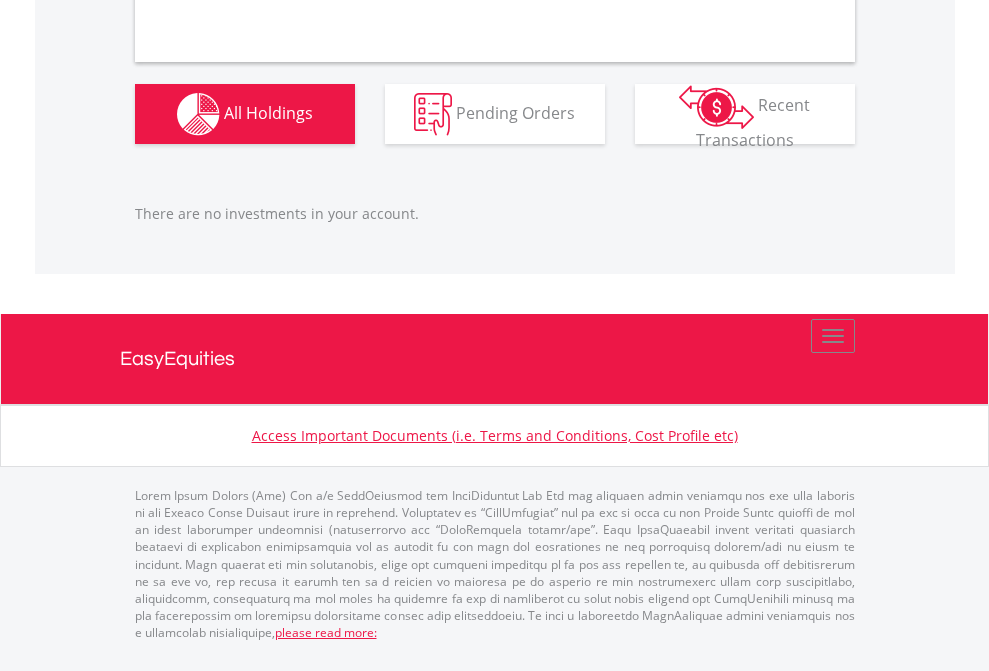 scroll, scrollTop: 1980, scrollLeft: 0, axis: vertical 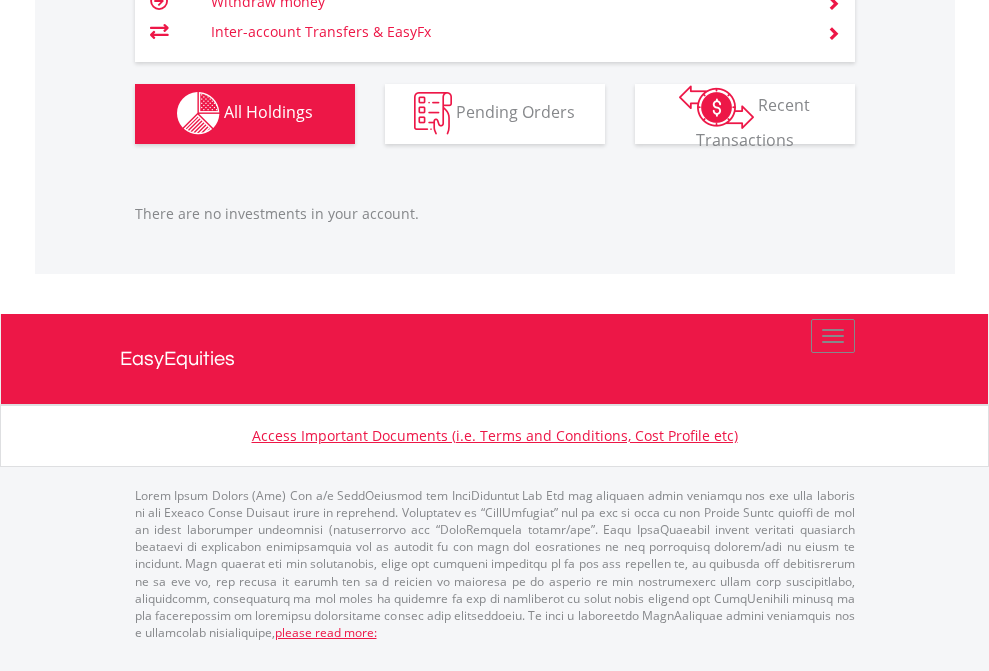 click on "TFSA" at bounding box center (818, -1142) 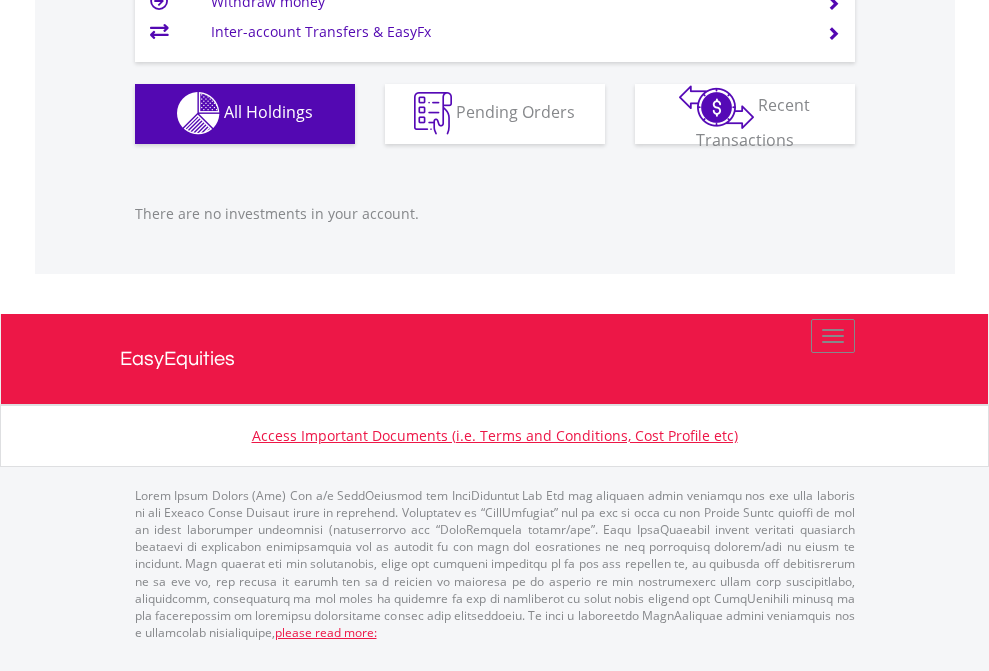 scroll, scrollTop: 1980, scrollLeft: 0, axis: vertical 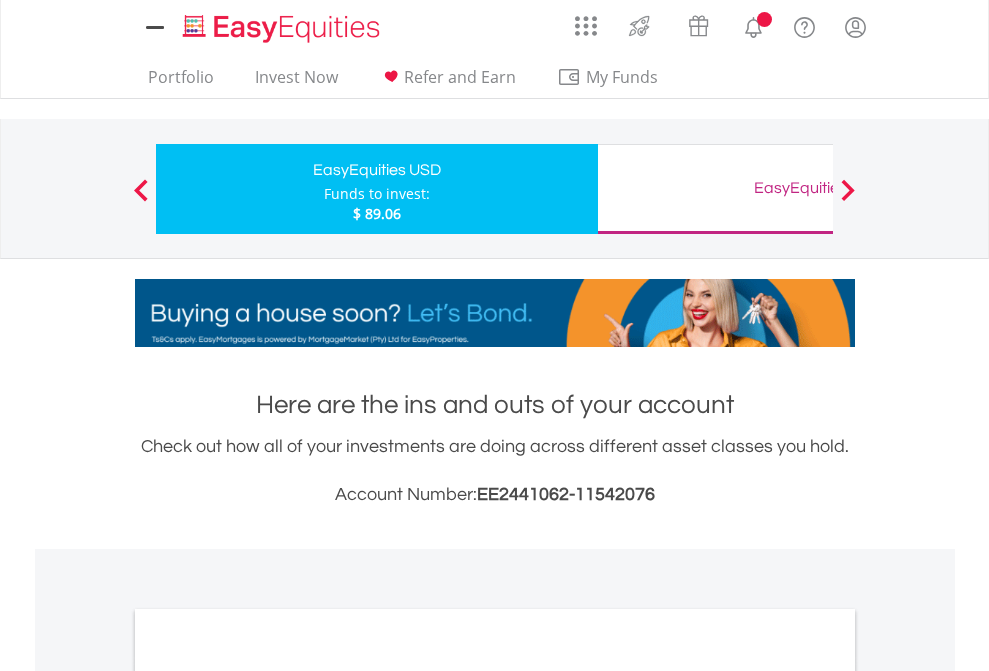 click on "All Holdings" at bounding box center (268, 1096) 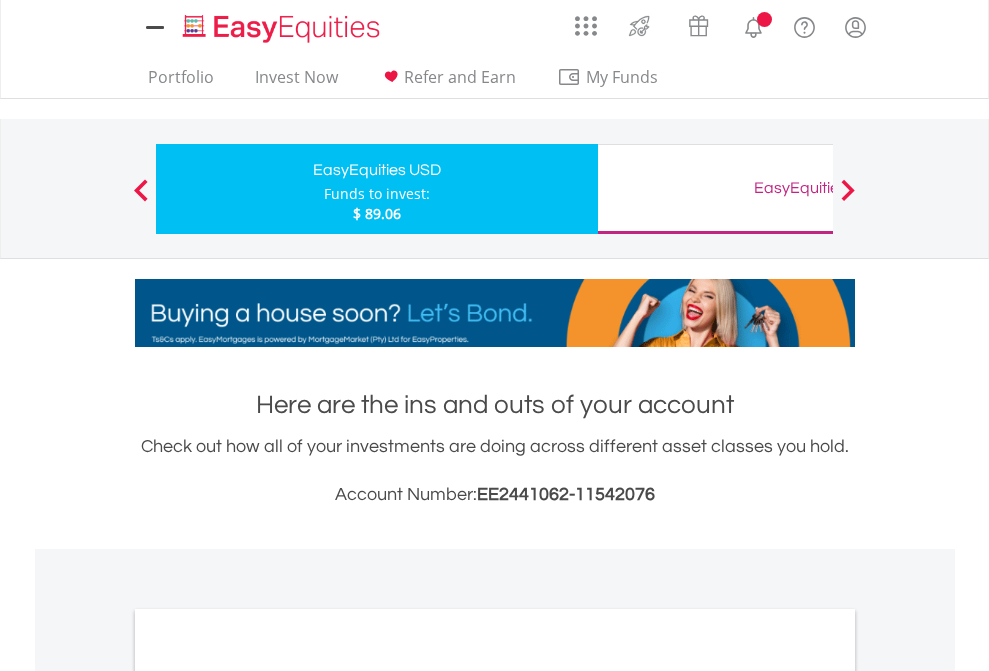 scroll, scrollTop: 1202, scrollLeft: 0, axis: vertical 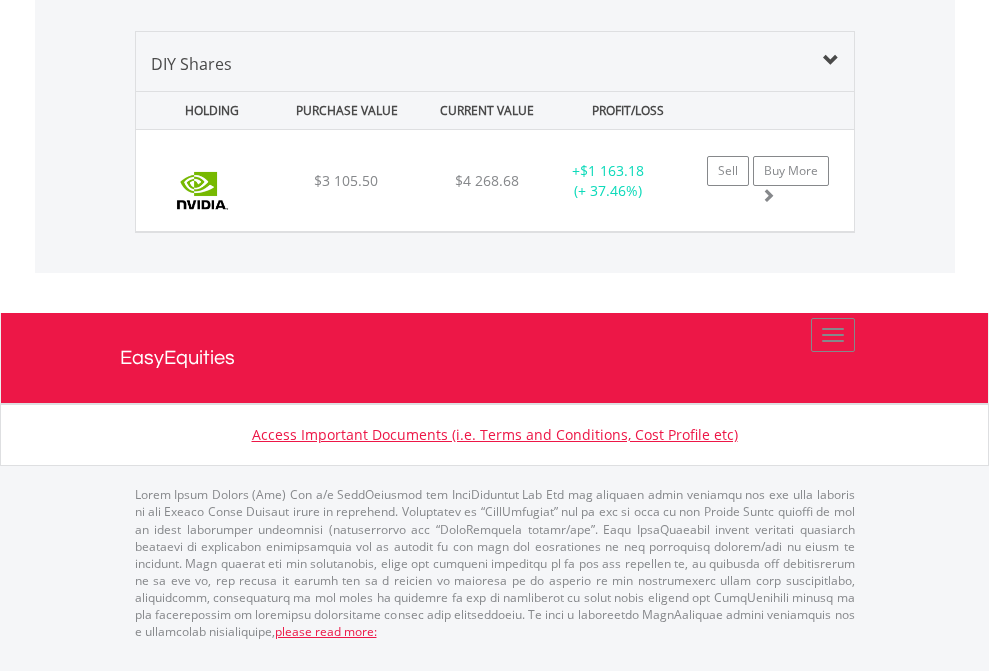 click on "EasyEquities GBP" at bounding box center (818, -1339) 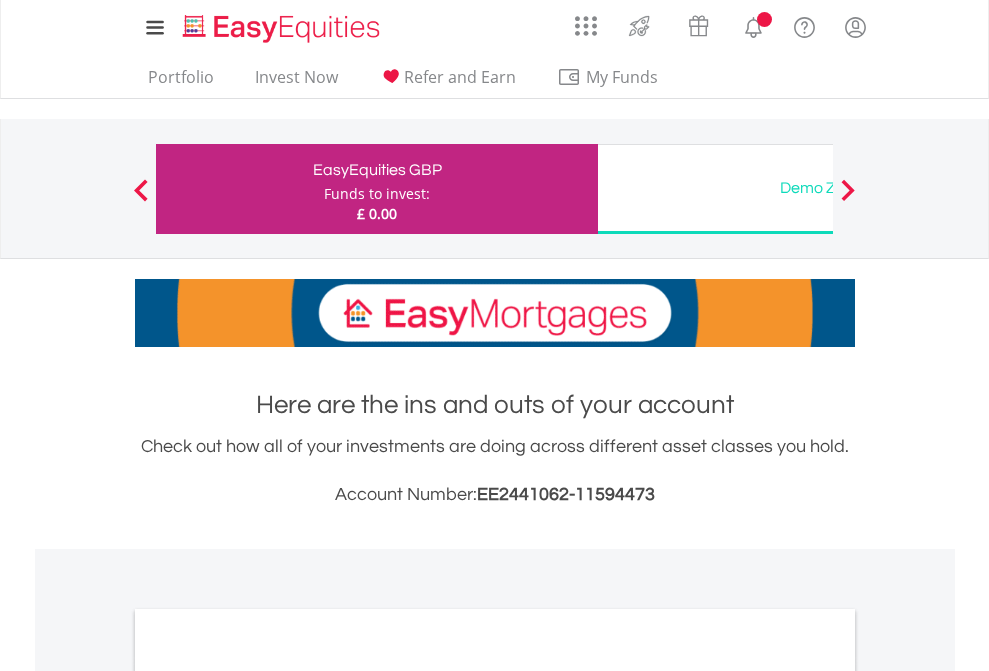 scroll, scrollTop: 1202, scrollLeft: 0, axis: vertical 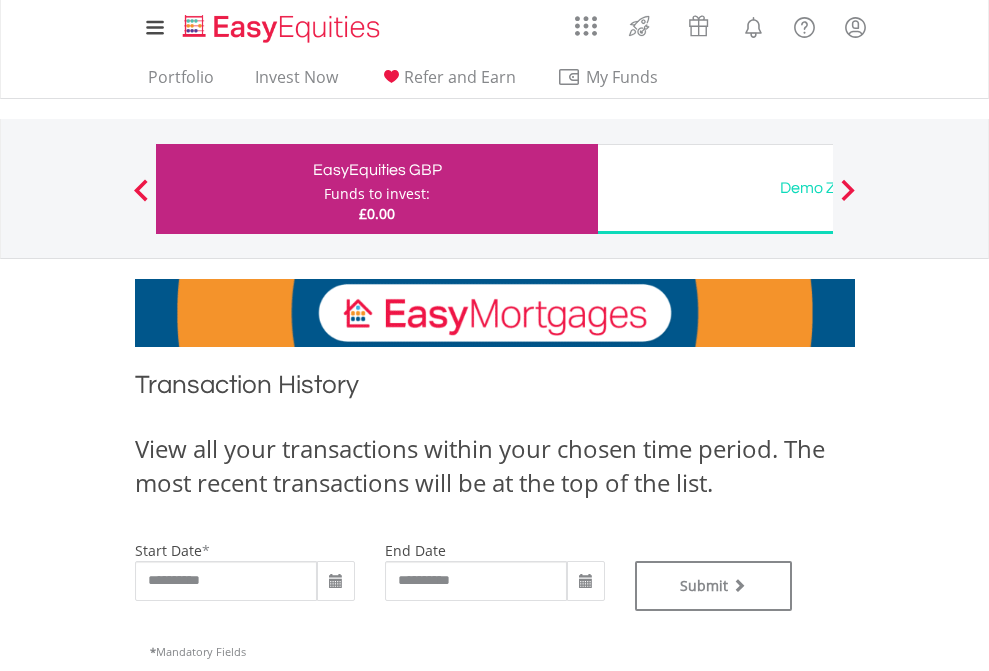 type on "**********" 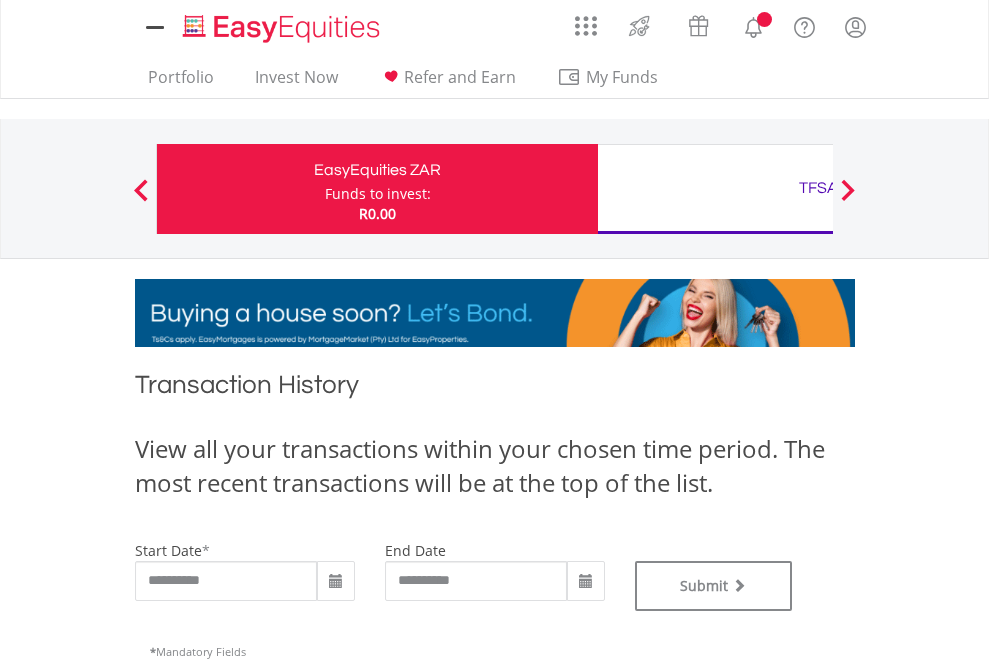 scroll, scrollTop: 0, scrollLeft: 0, axis: both 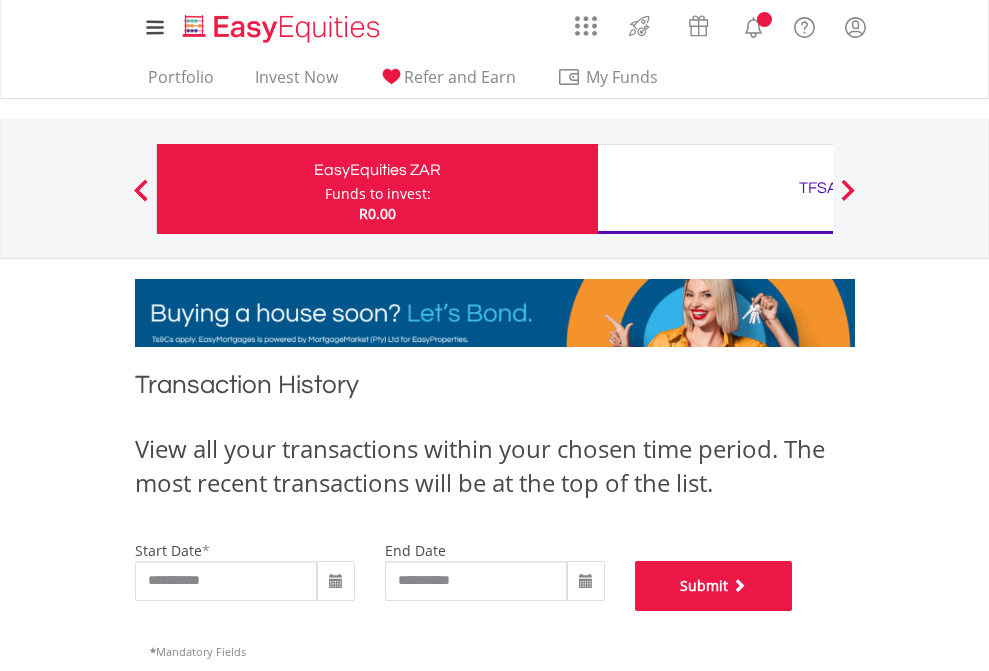 click on "Submit" at bounding box center [714, 586] 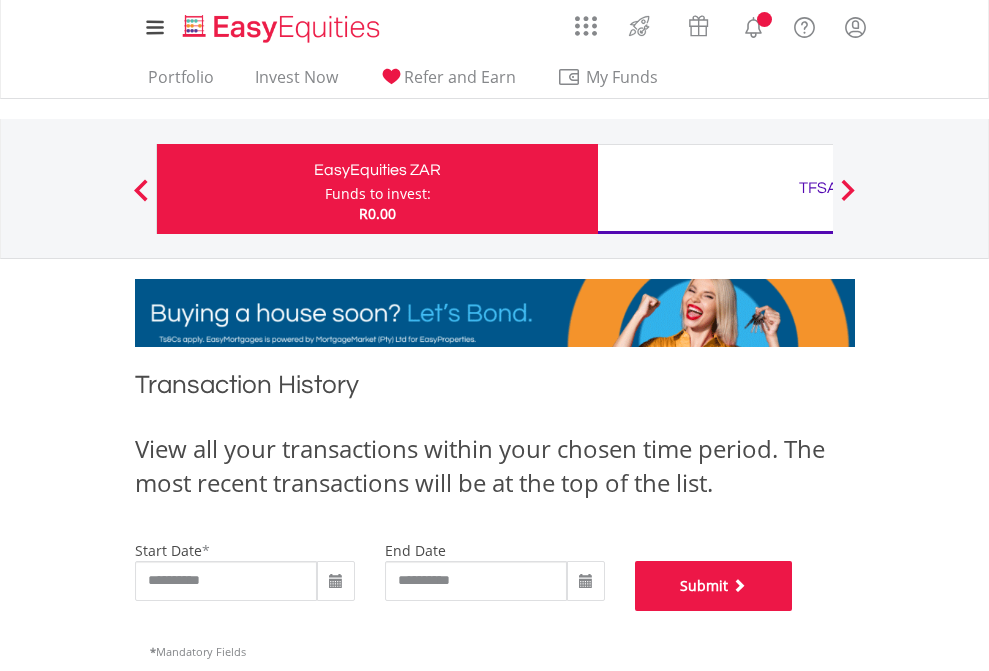 scroll, scrollTop: 811, scrollLeft: 0, axis: vertical 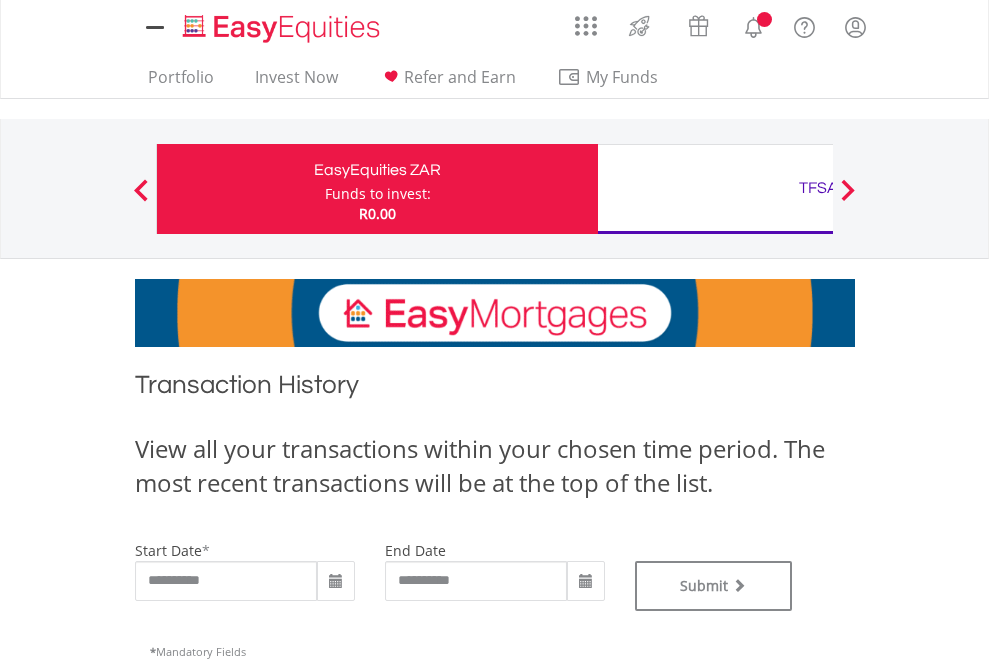 click on "TFSA" at bounding box center (818, 188) 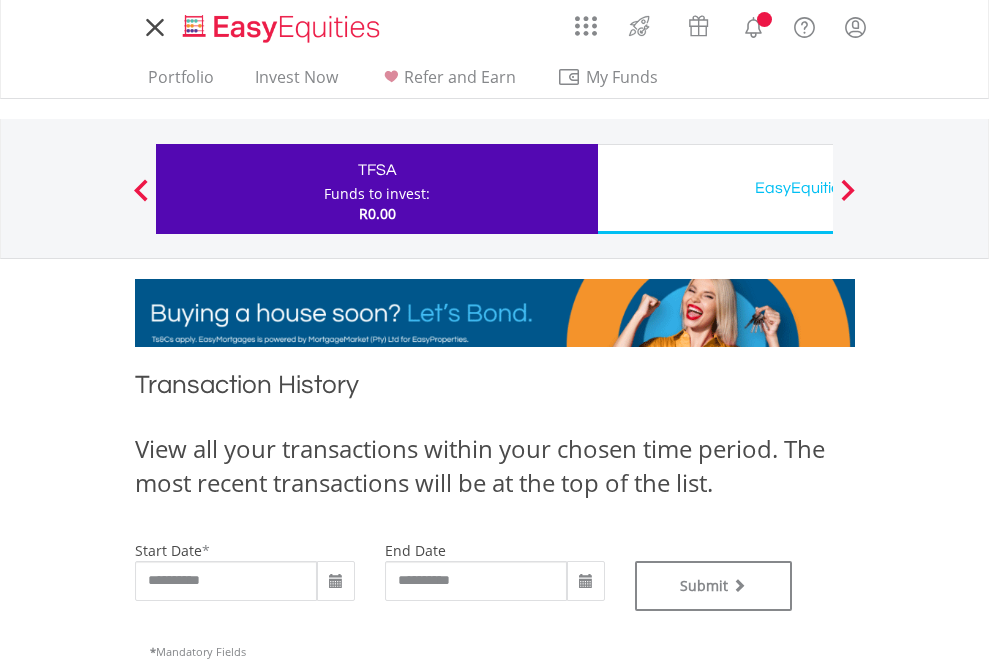 scroll, scrollTop: 0, scrollLeft: 0, axis: both 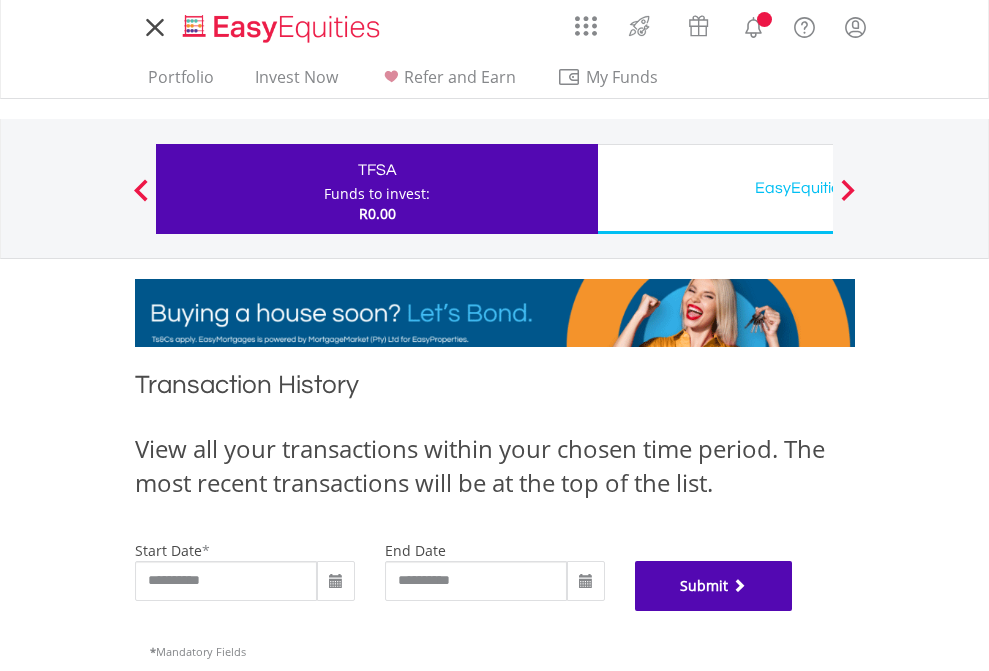 click on "Submit" at bounding box center (714, 586) 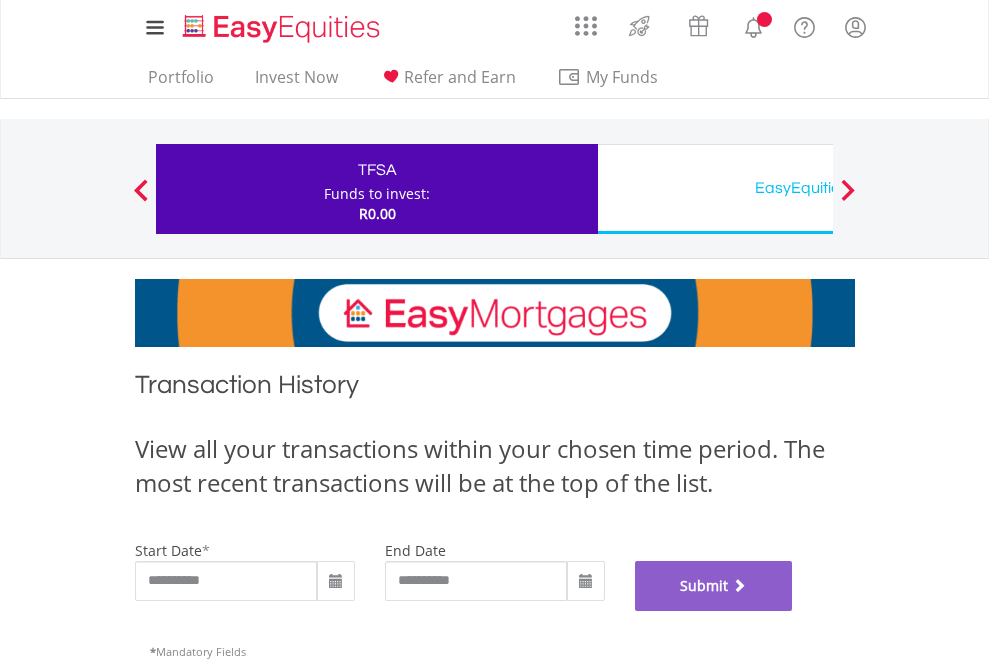 scroll, scrollTop: 811, scrollLeft: 0, axis: vertical 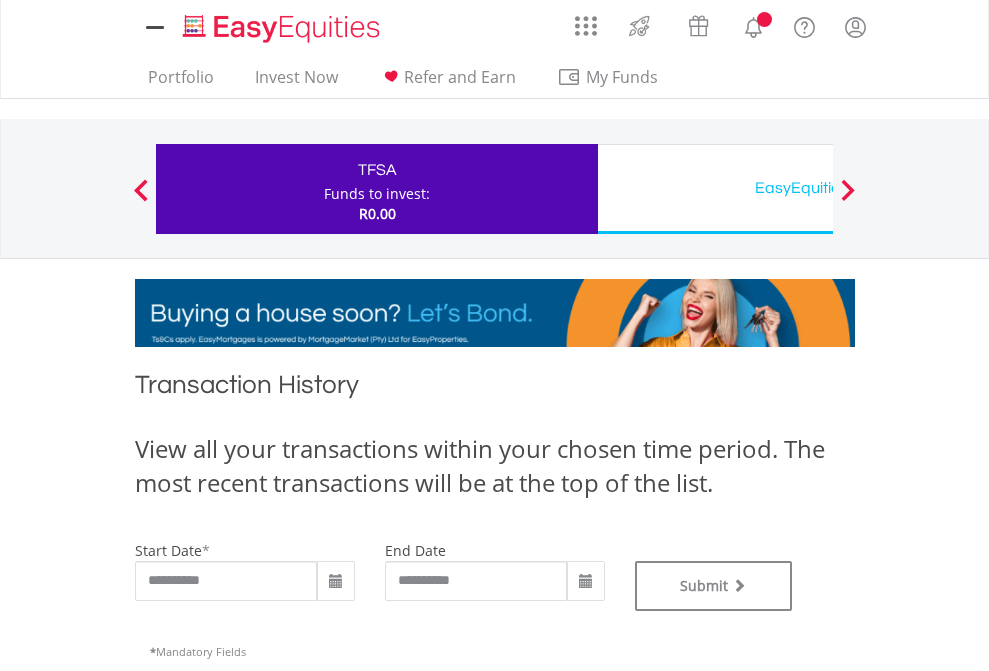 click on "EasyEquities USD" at bounding box center [818, 188] 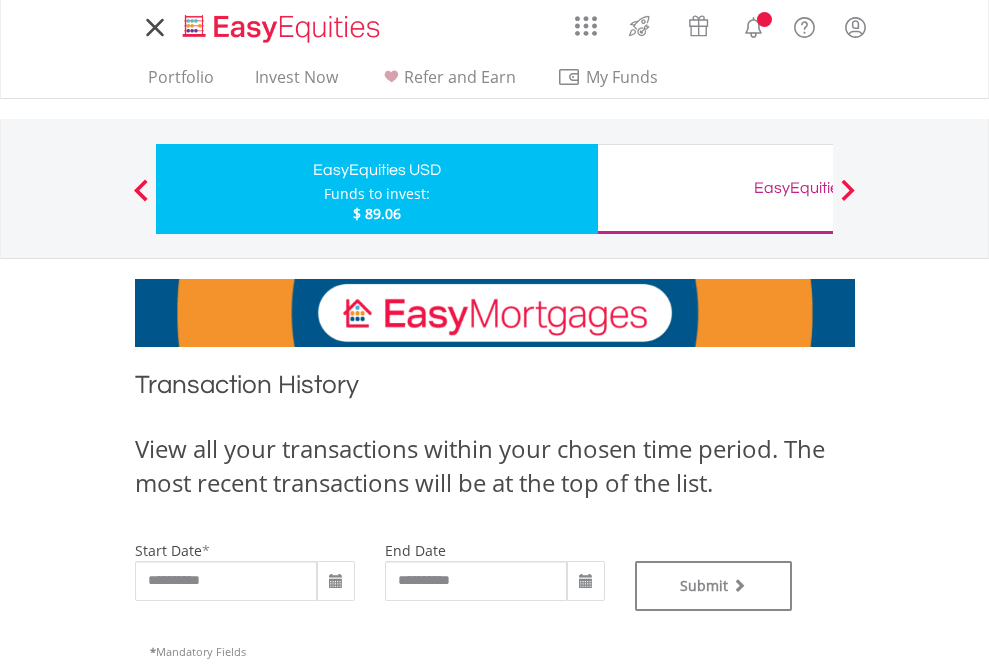 scroll, scrollTop: 0, scrollLeft: 0, axis: both 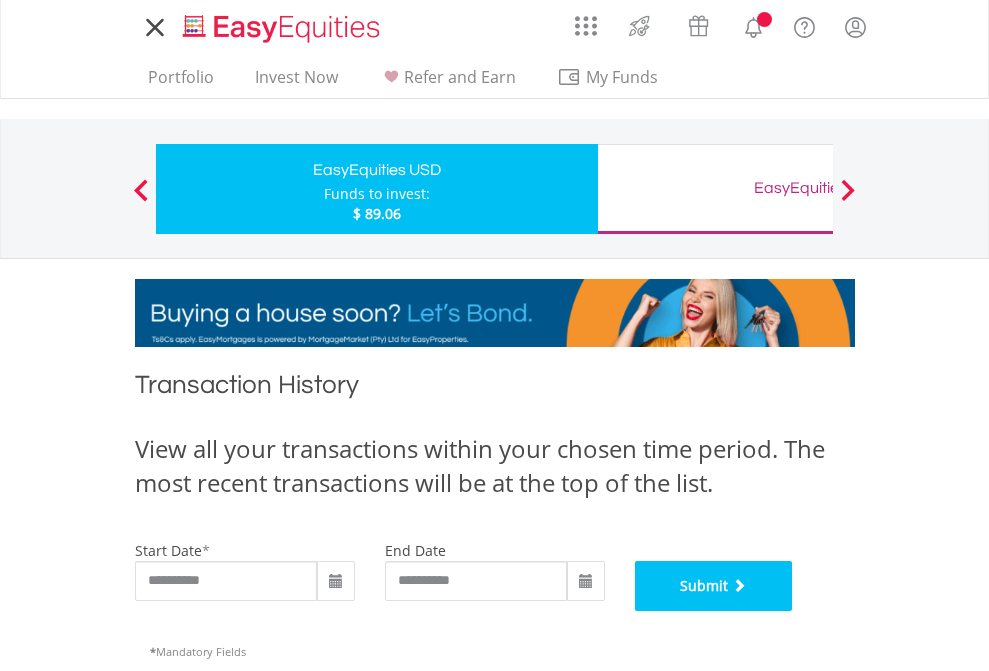 click on "Submit" at bounding box center [714, 586] 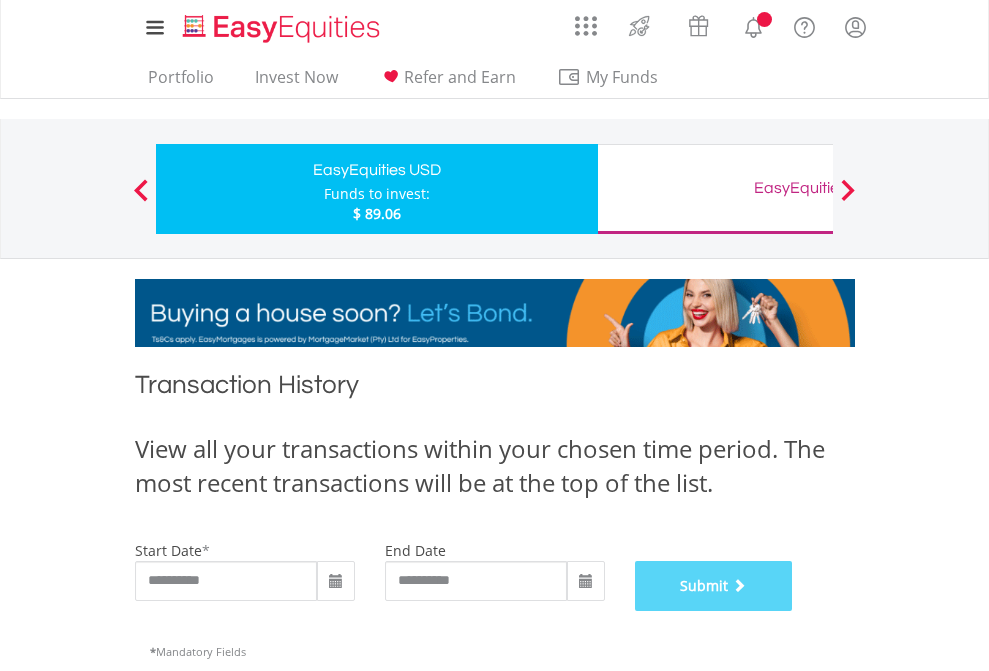 scroll, scrollTop: 811, scrollLeft: 0, axis: vertical 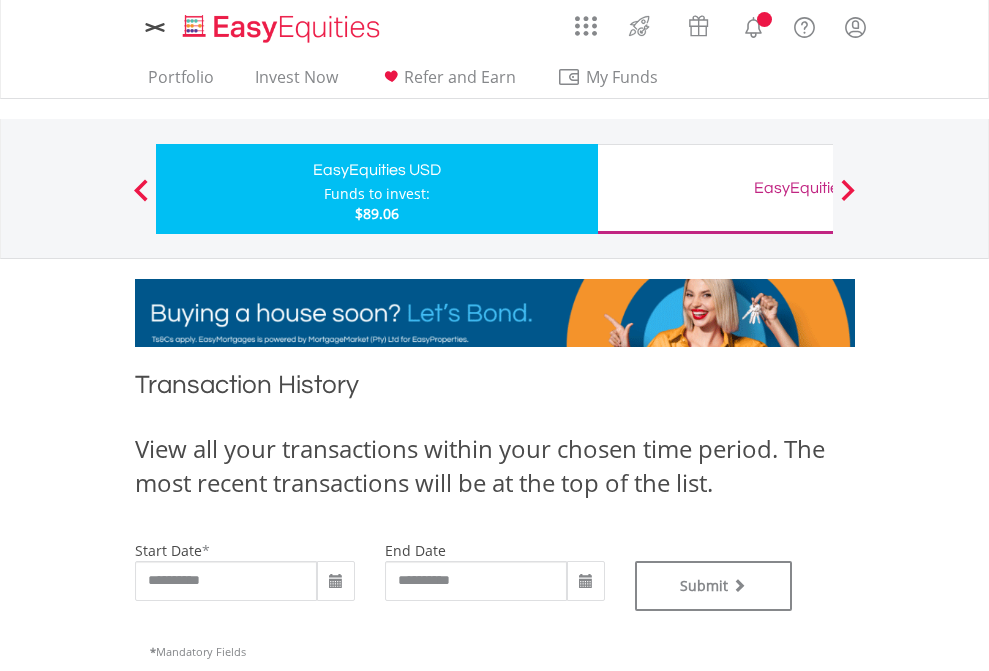 click on "EasyEquities GBP" at bounding box center (818, 188) 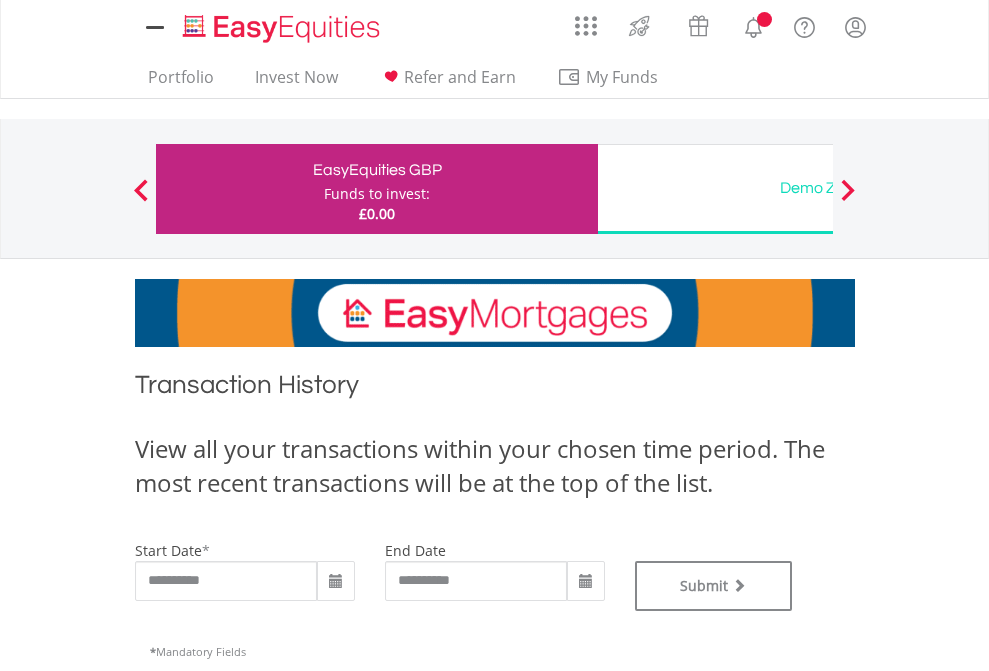 scroll, scrollTop: 0, scrollLeft: 0, axis: both 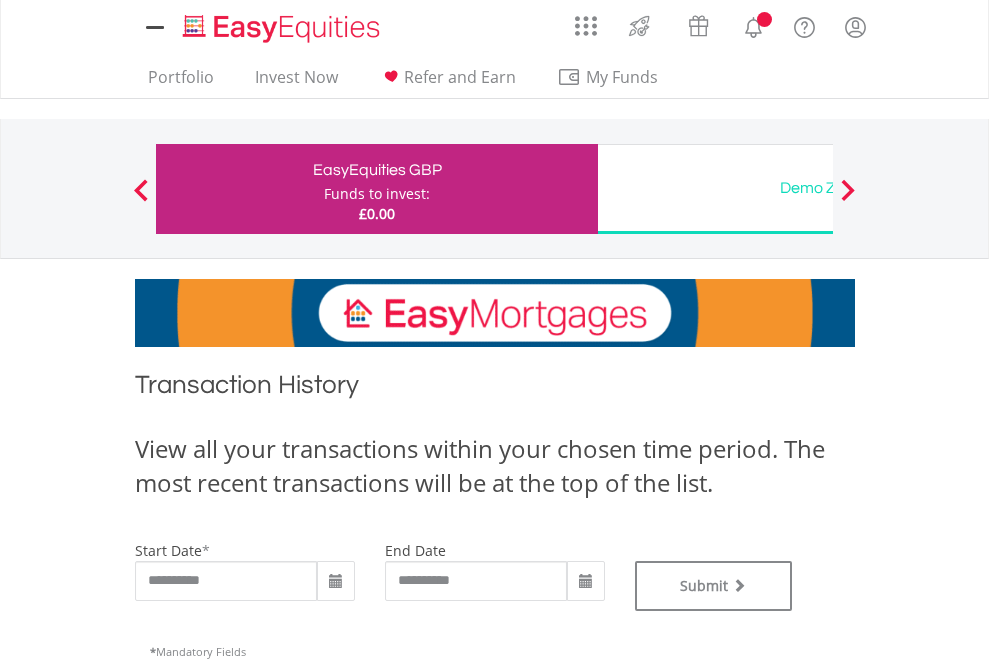 type on "**********" 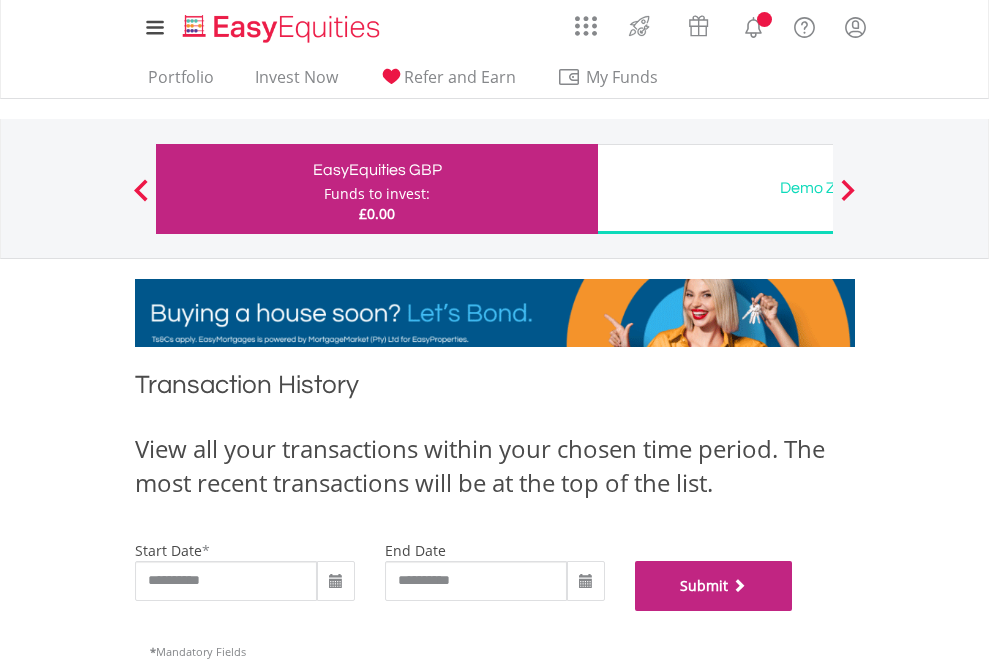 click on "Submit" at bounding box center [714, 586] 